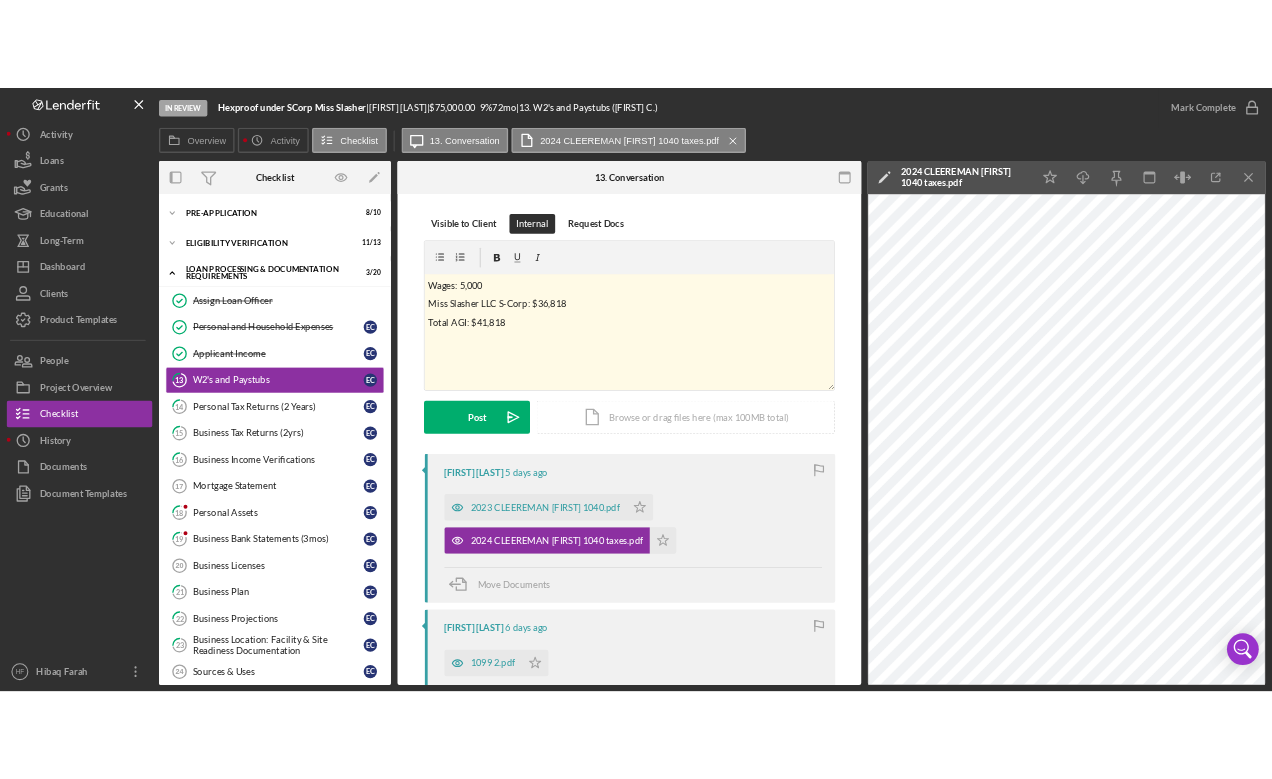 scroll, scrollTop: 0, scrollLeft: 0, axis: both 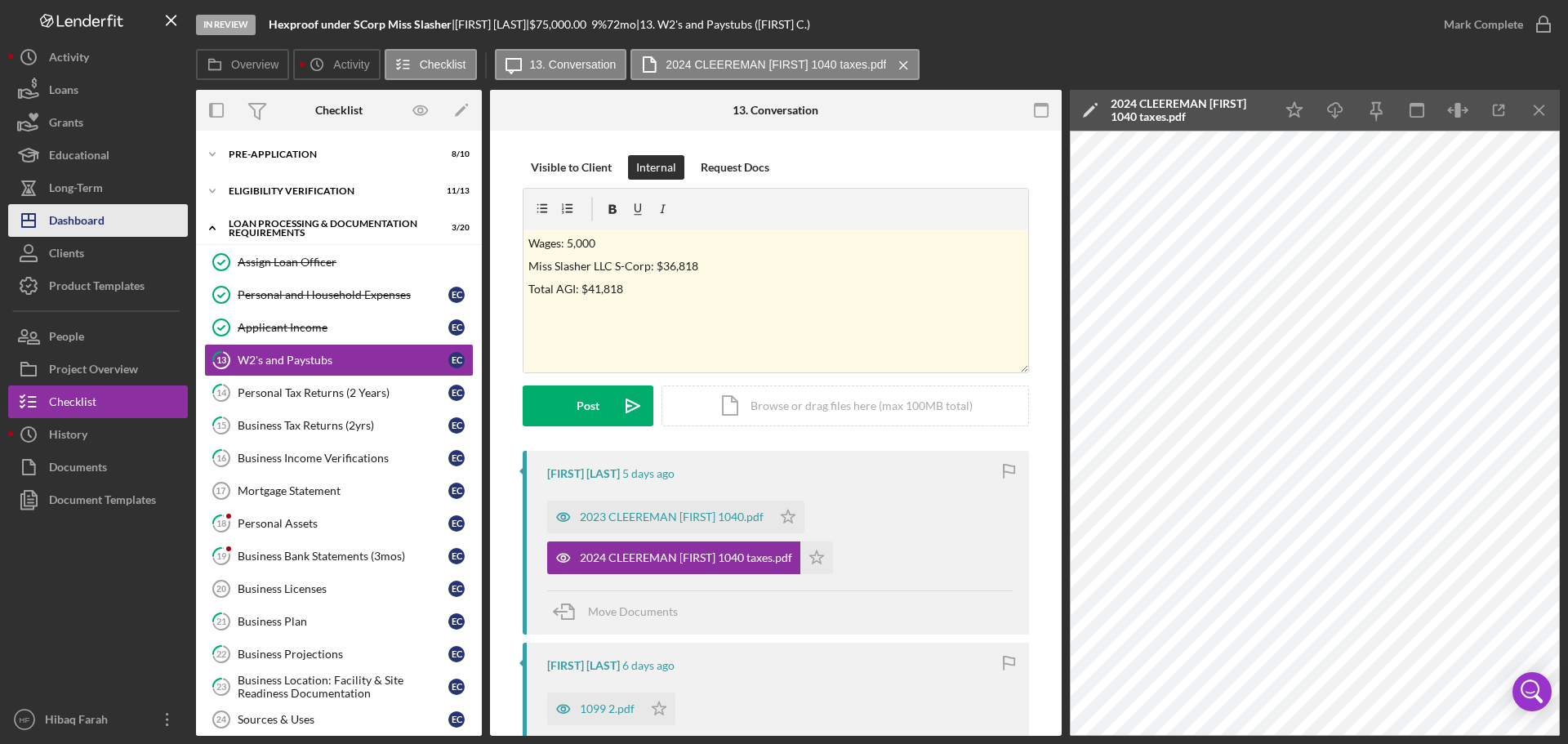 click on "Icon/Dashboard Dashboard" at bounding box center [98, 221] 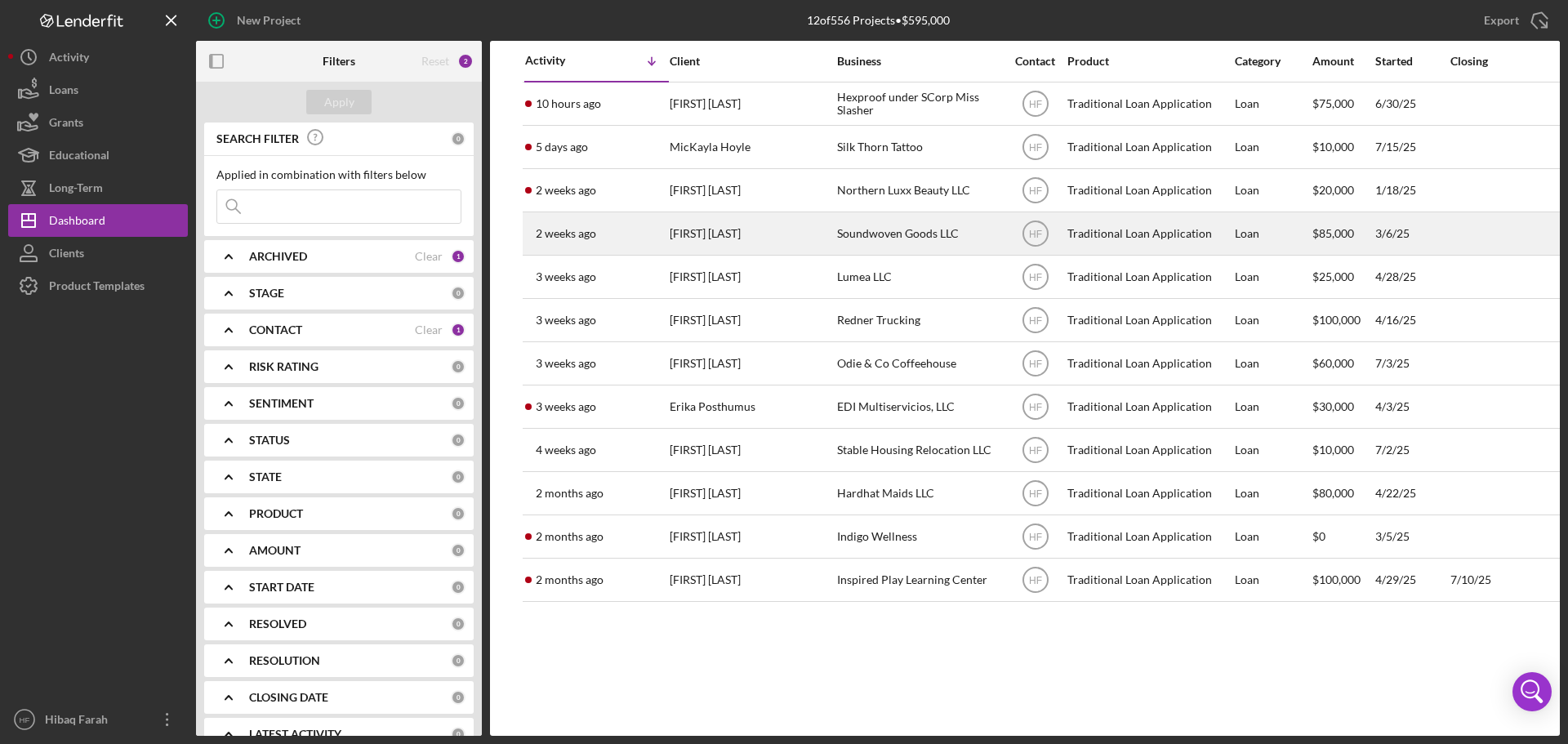click on "[FIRST] [LAST]" at bounding box center [751, 234] 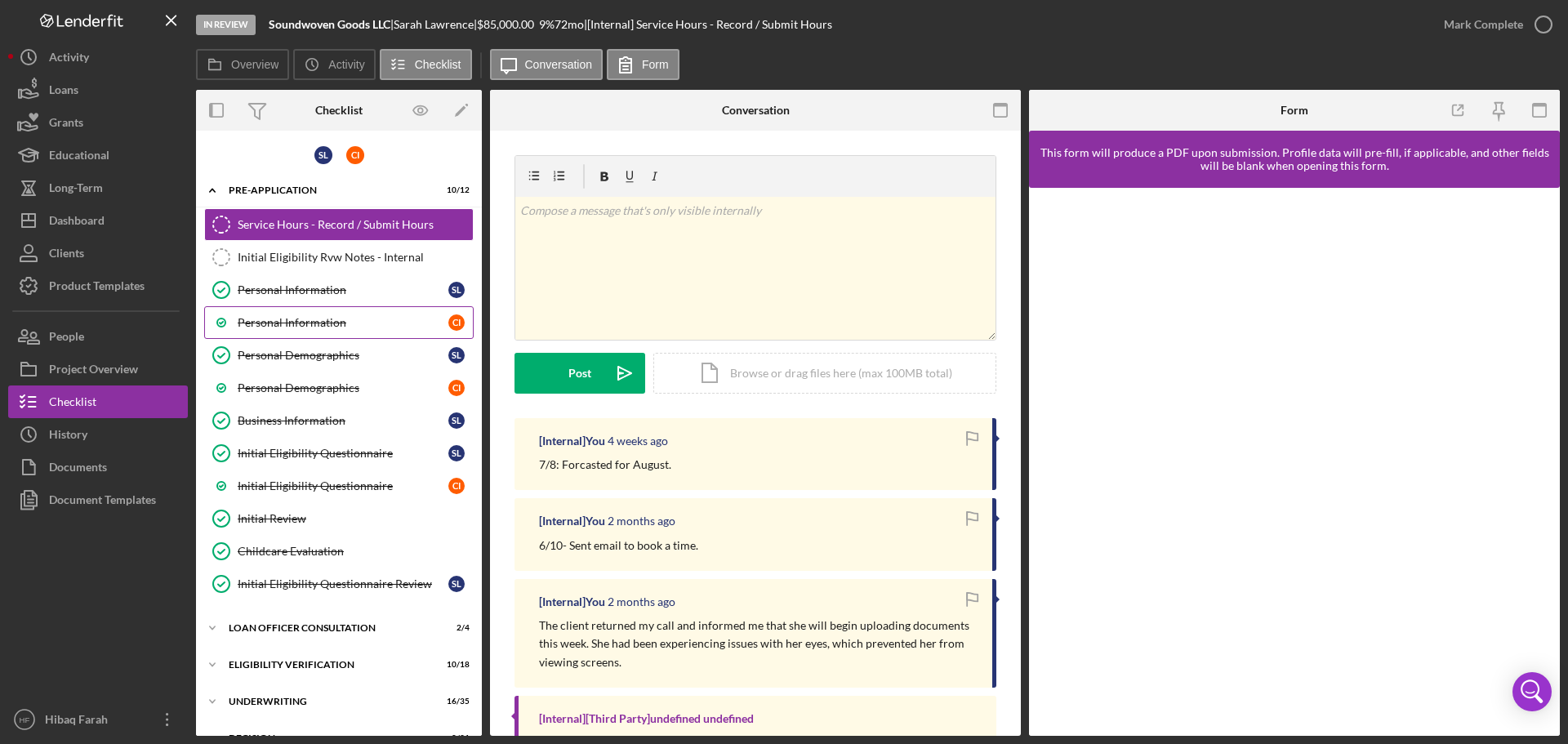 click on "Personal Information C I" at bounding box center [339, 323] 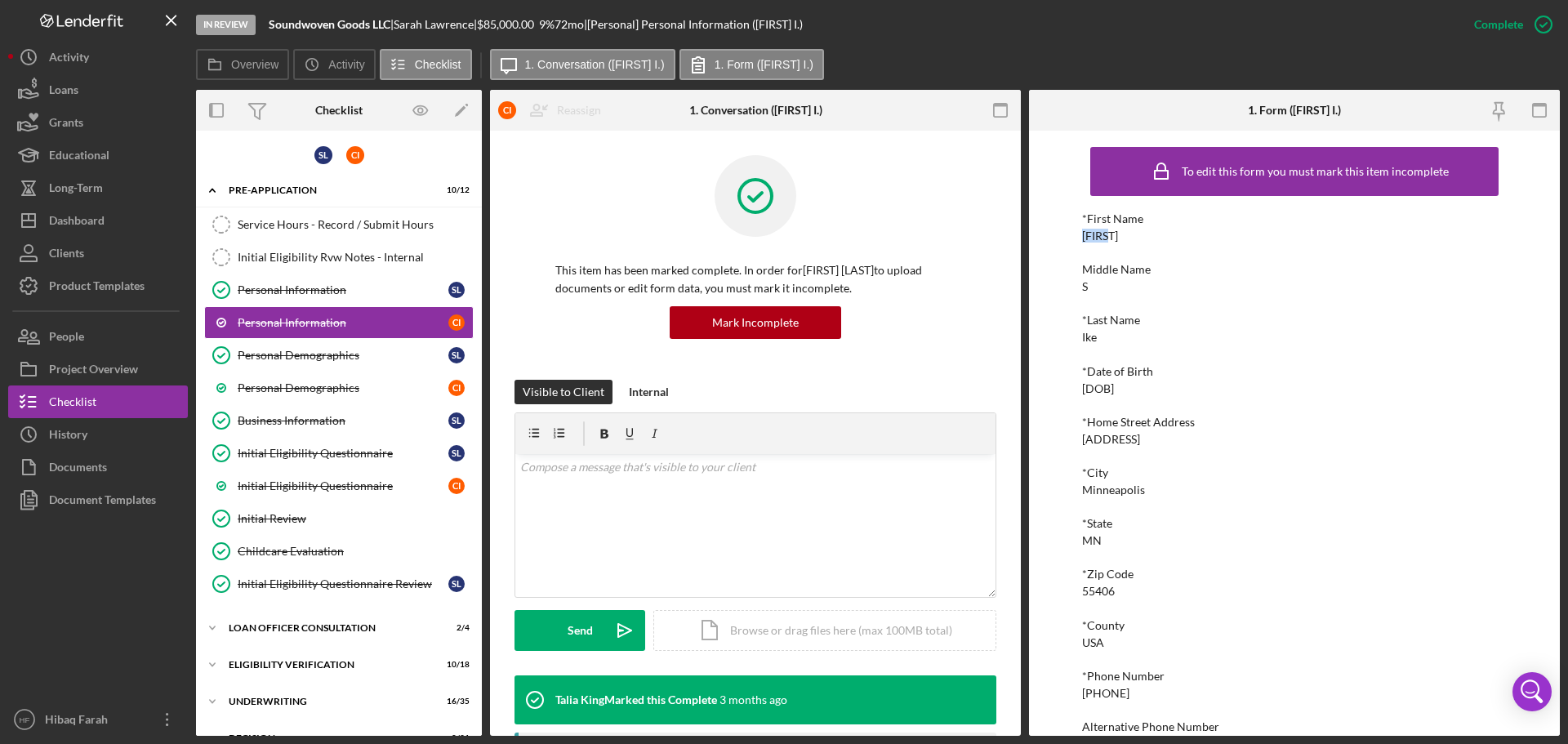 drag, startPoint x: 1111, startPoint y: 238, endPoint x: 1067, endPoint y: 240, distance: 44.045431 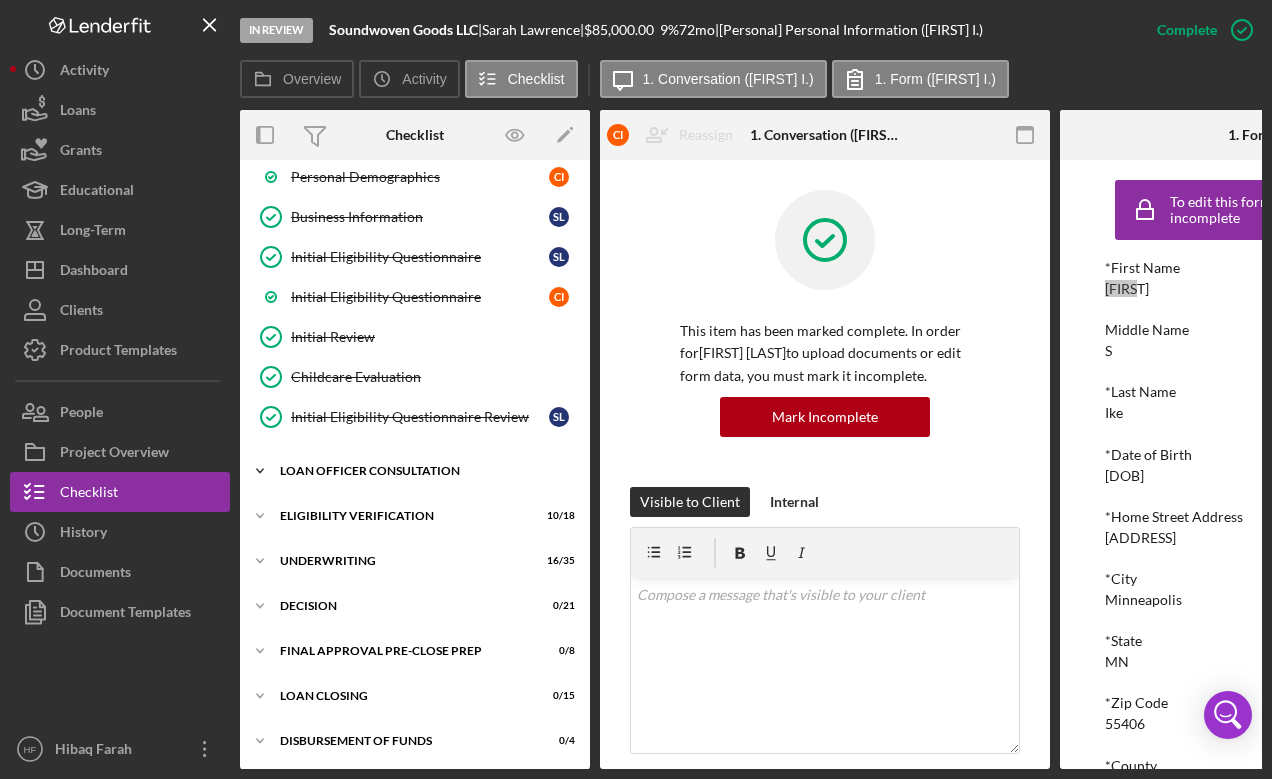 scroll, scrollTop: 300, scrollLeft: 0, axis: vertical 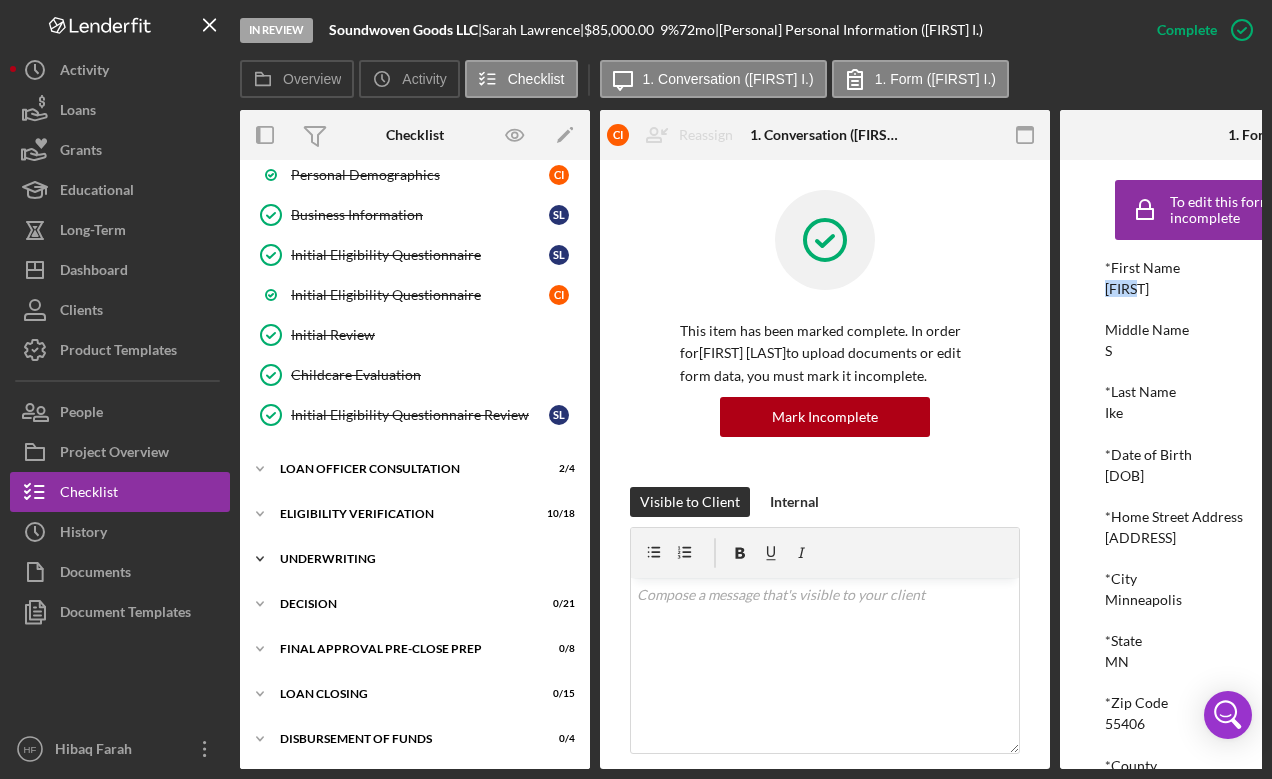 click on "Icon/Expander Underwriting  16 / 35" at bounding box center (415, 559) 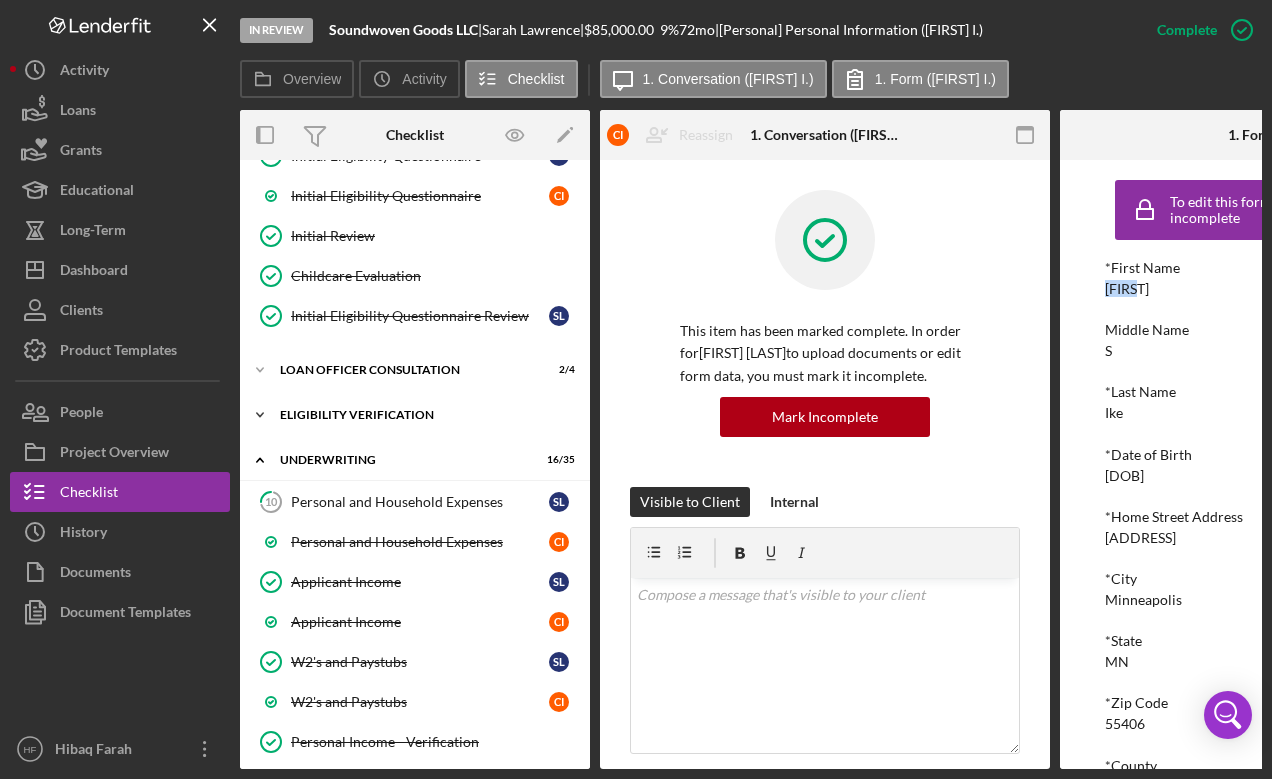 scroll, scrollTop: 400, scrollLeft: 0, axis: vertical 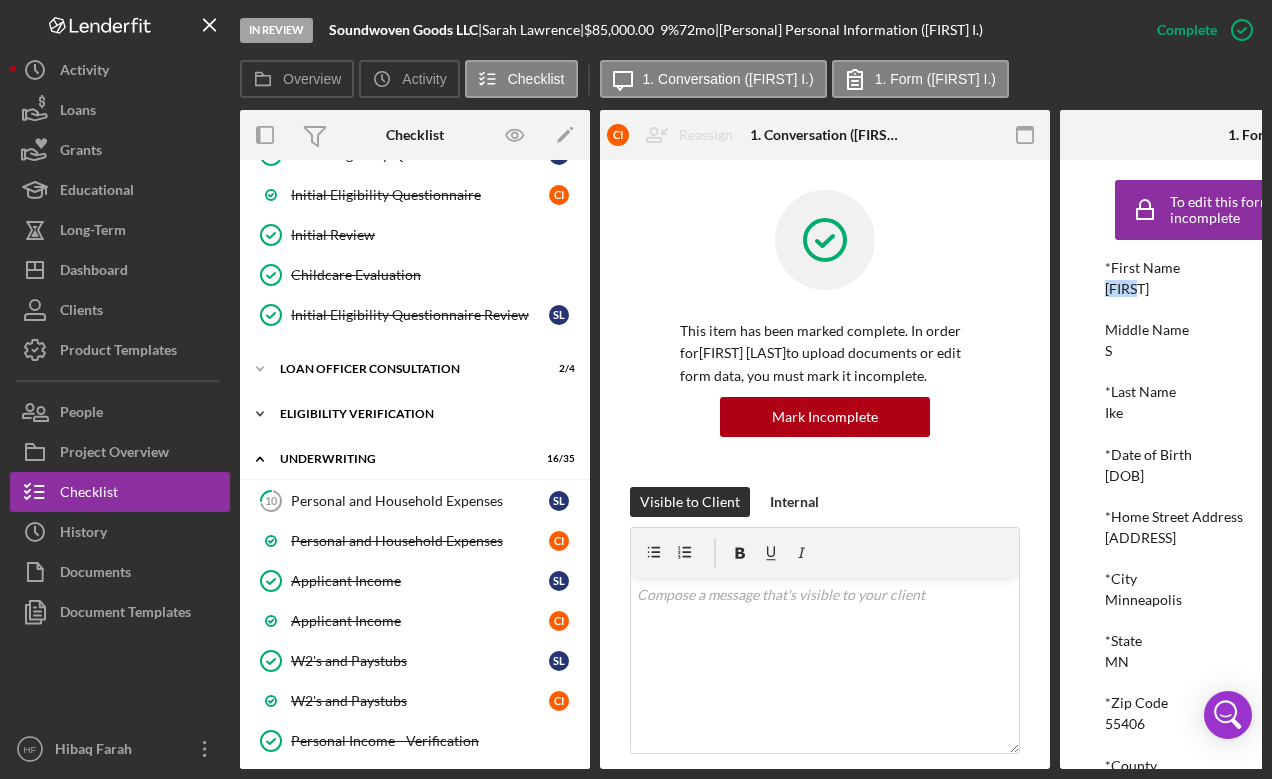 click on "Eligibility Verification" at bounding box center [422, 414] 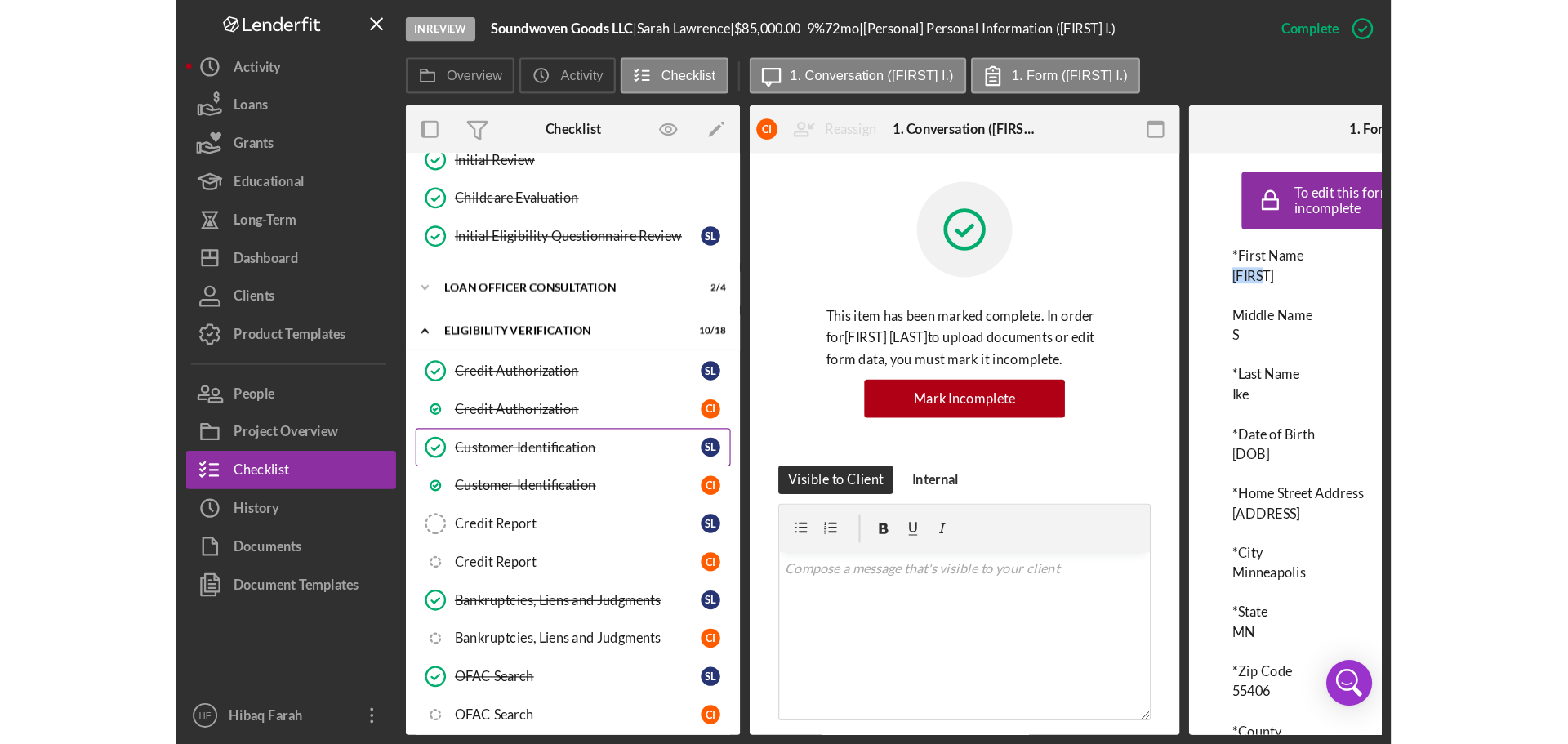 scroll, scrollTop: 408, scrollLeft: 0, axis: vertical 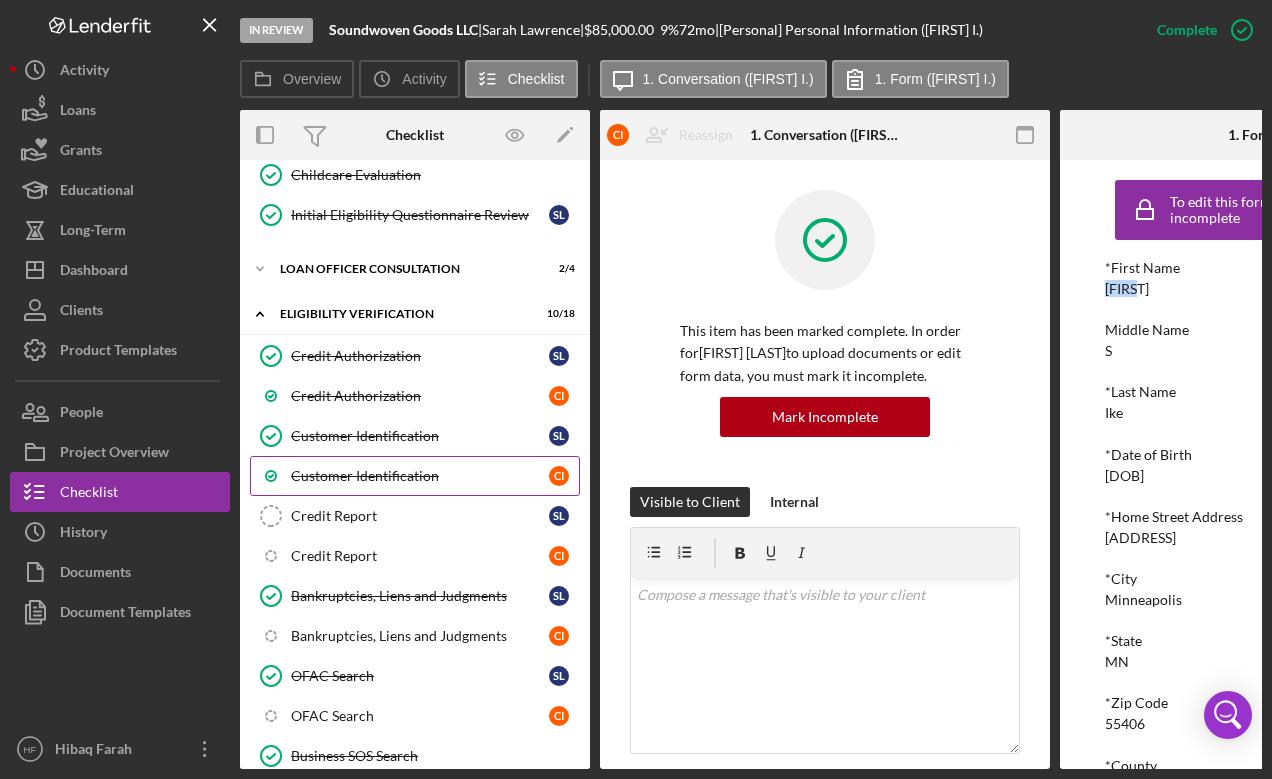 click on "Customer Identification" at bounding box center (420, 476) 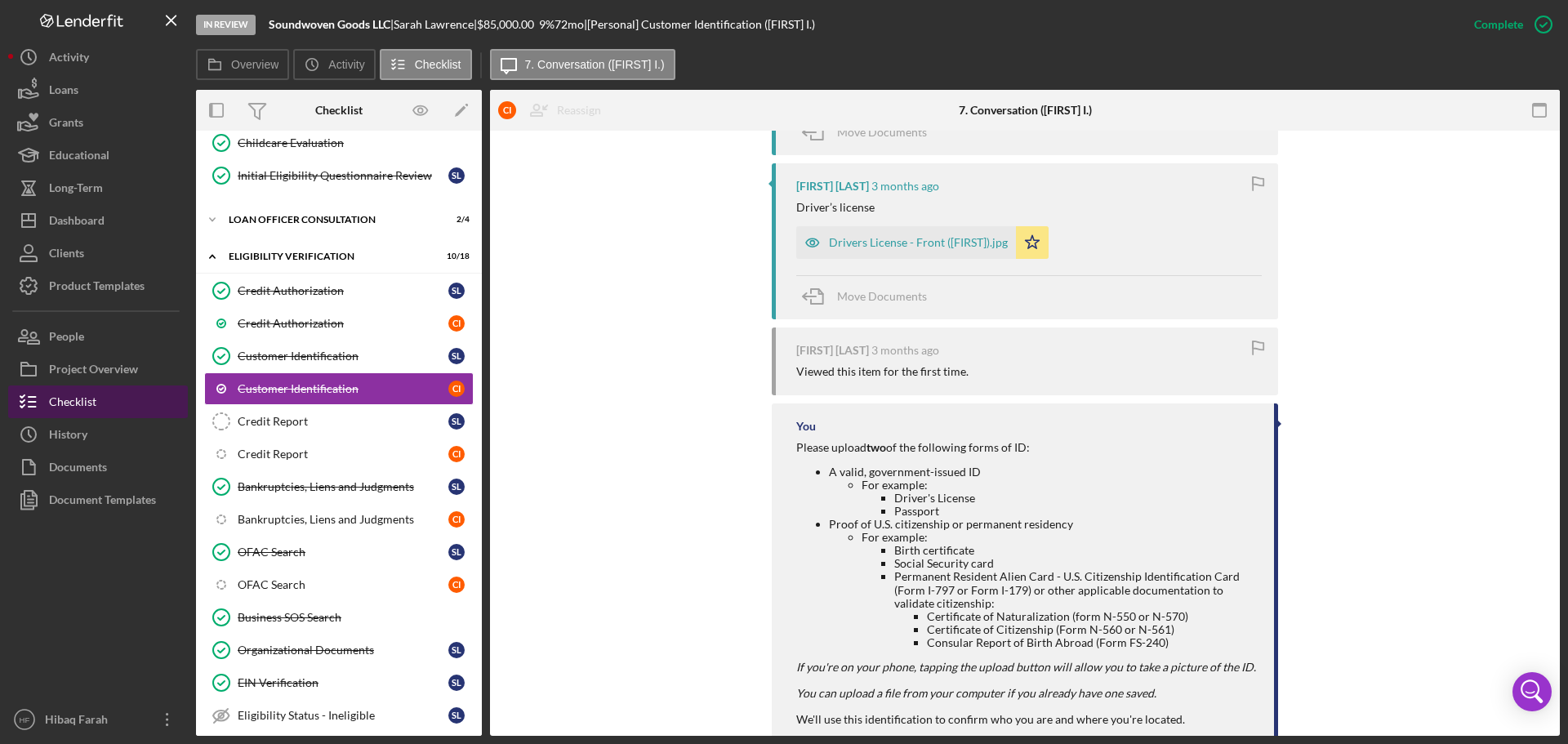 scroll, scrollTop: 735, scrollLeft: 0, axis: vertical 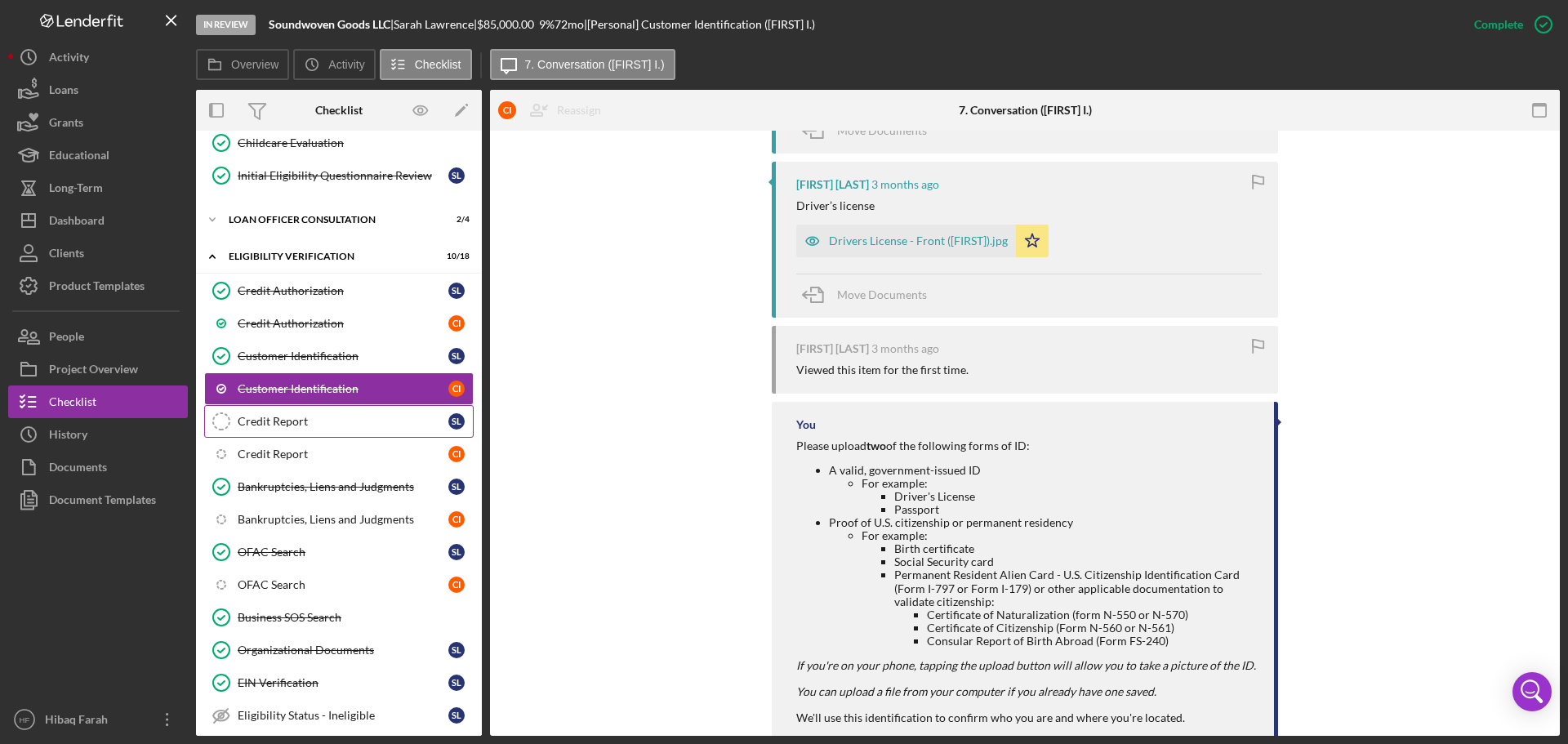 click on "Credit Report Credit Report [FIRST] L." at bounding box center [339, 421] 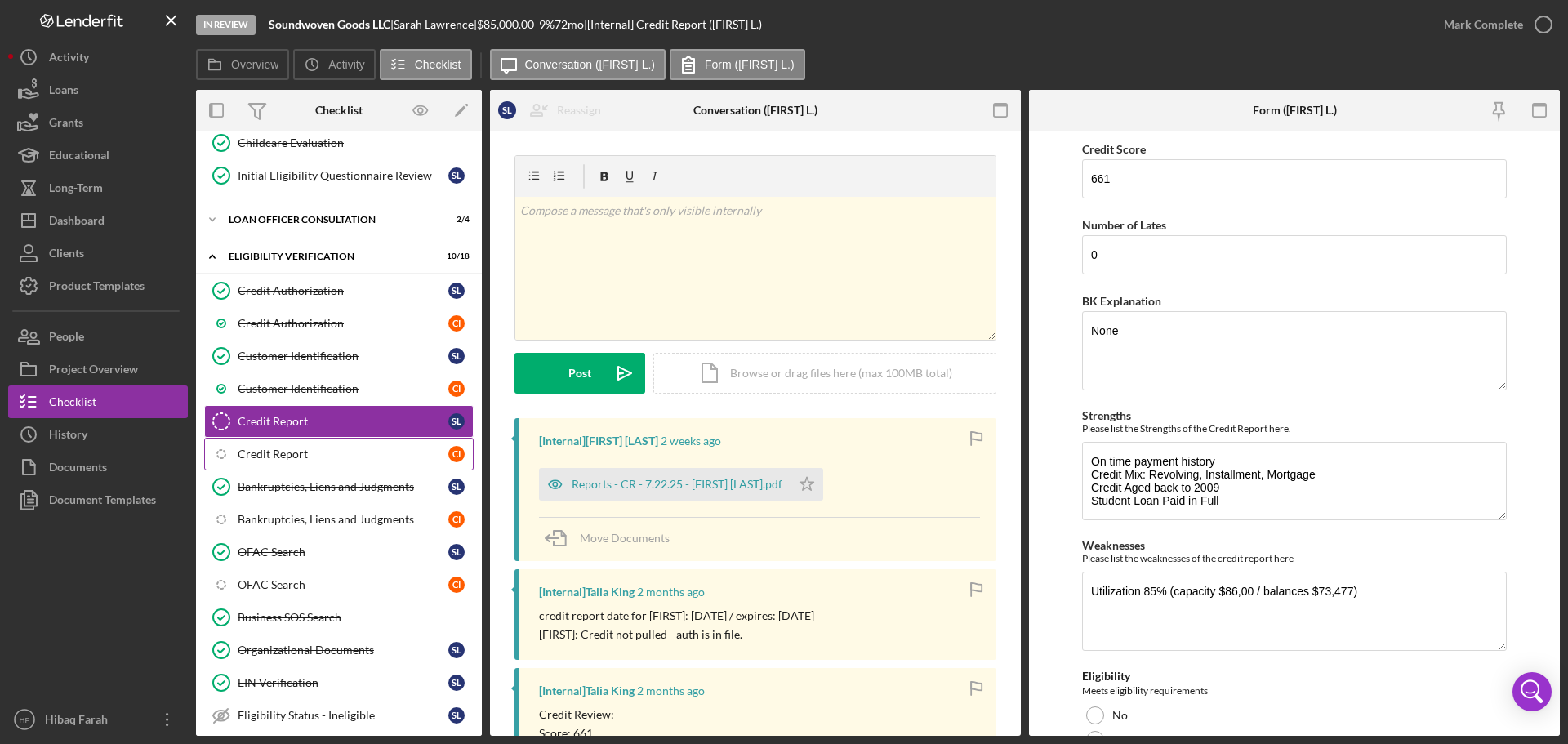 click on "Credit Report" at bounding box center [343, 454] 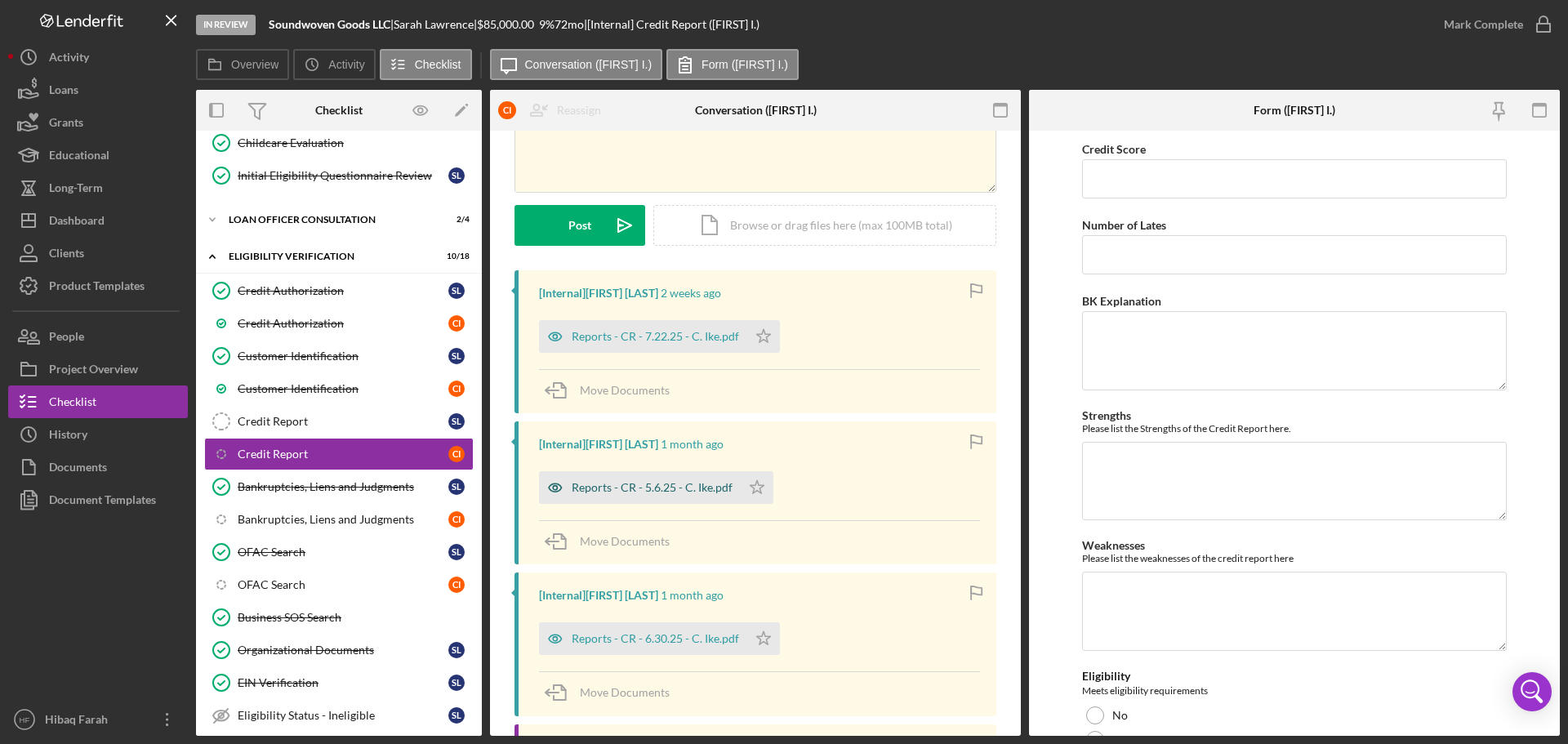 scroll, scrollTop: 75, scrollLeft: 0, axis: vertical 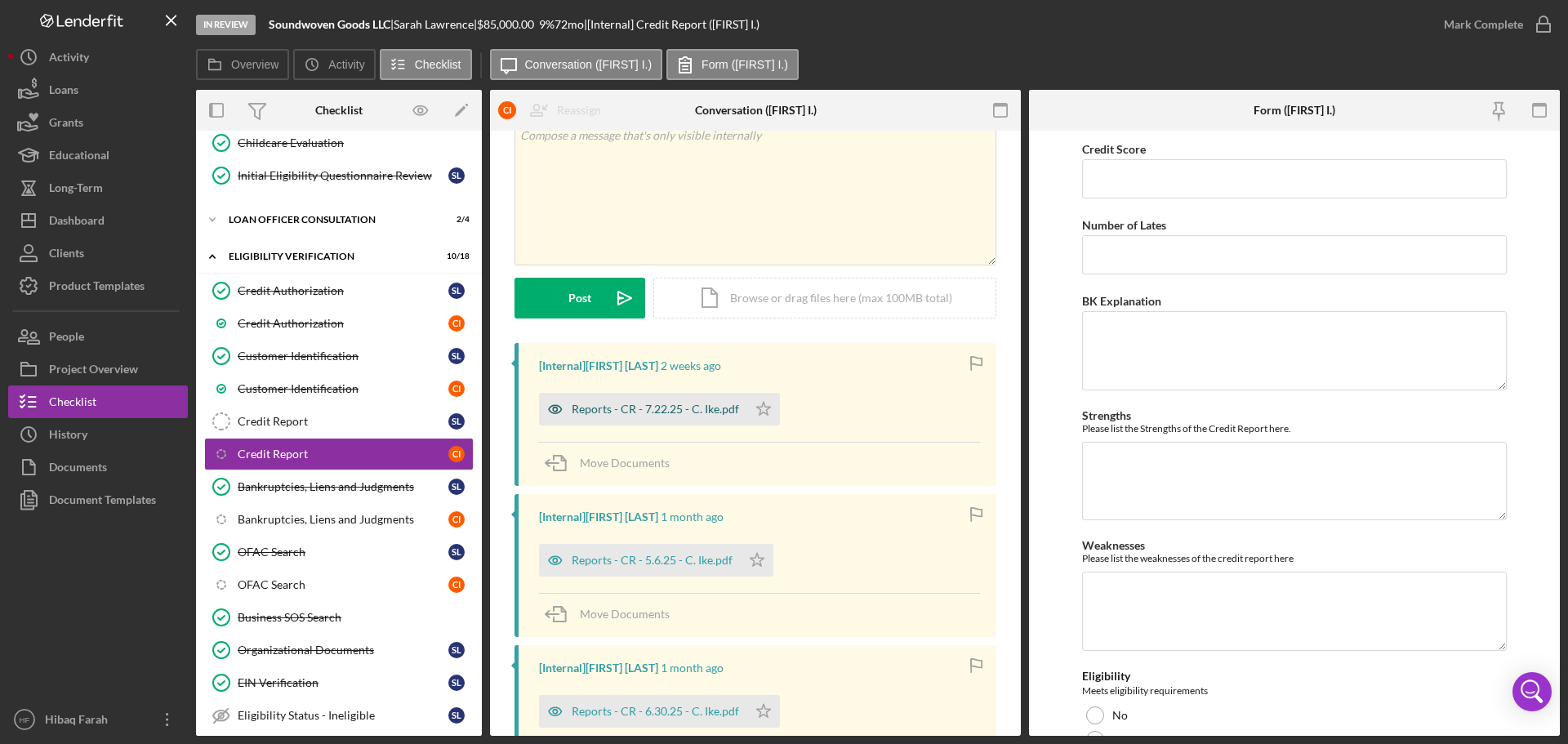 click on "Reports - CR - 7.22.25 - C. Ike.pdf" at bounding box center (655, 409) 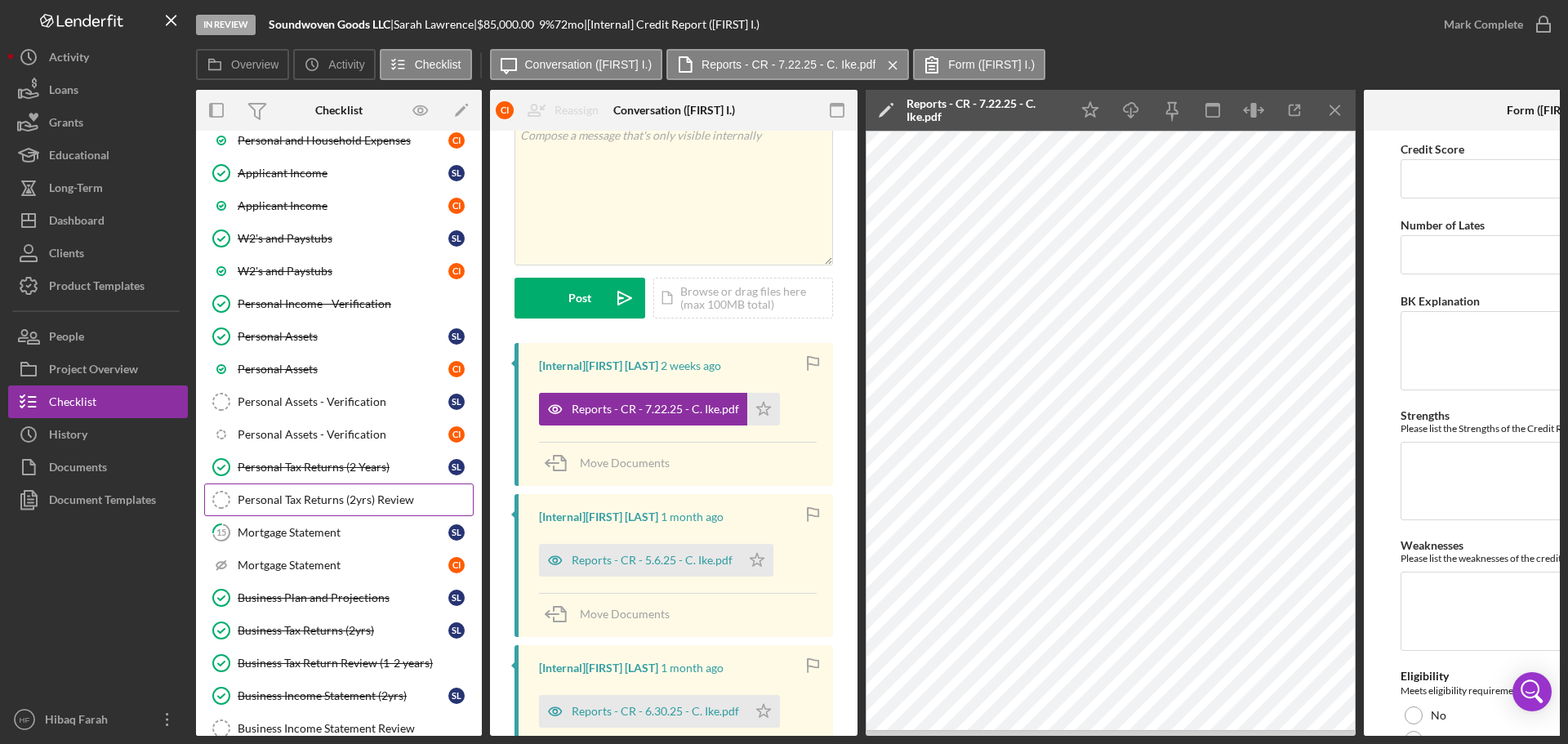 scroll, scrollTop: 1307, scrollLeft: 0, axis: vertical 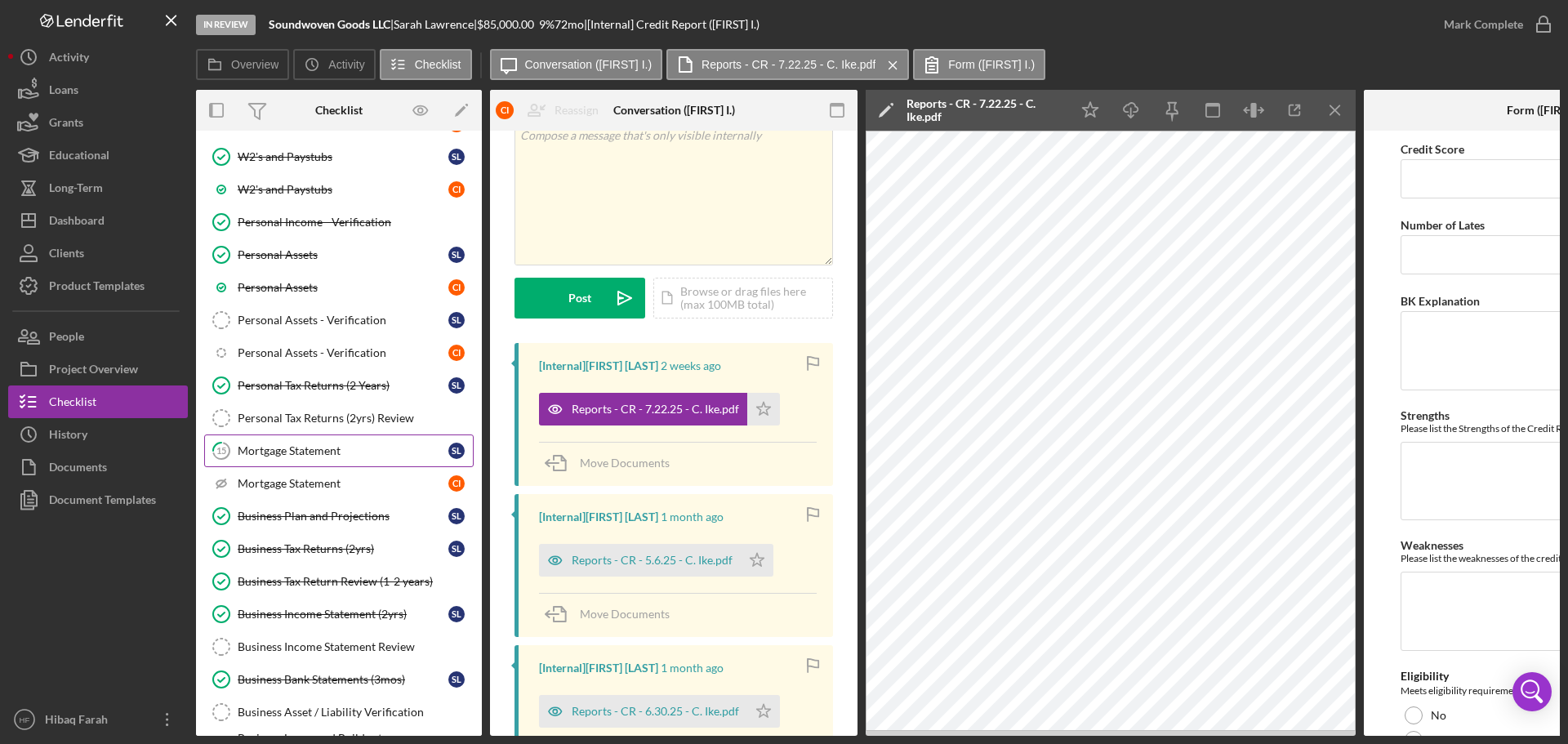 click on "Mortgage Statement" at bounding box center (343, 451) 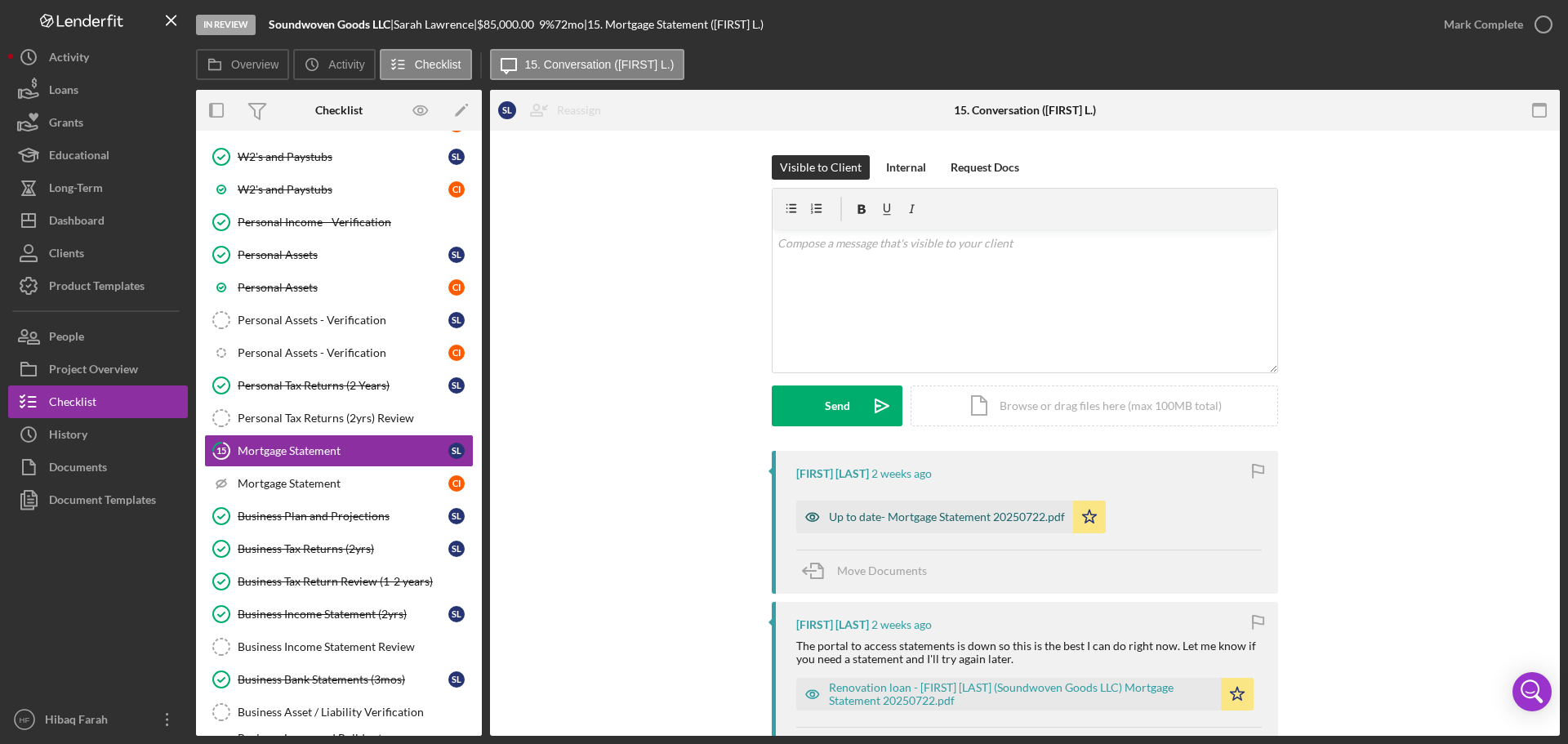 click on "Up to date-  Mortgage Statement  20250722.pdf" at bounding box center (947, 517) 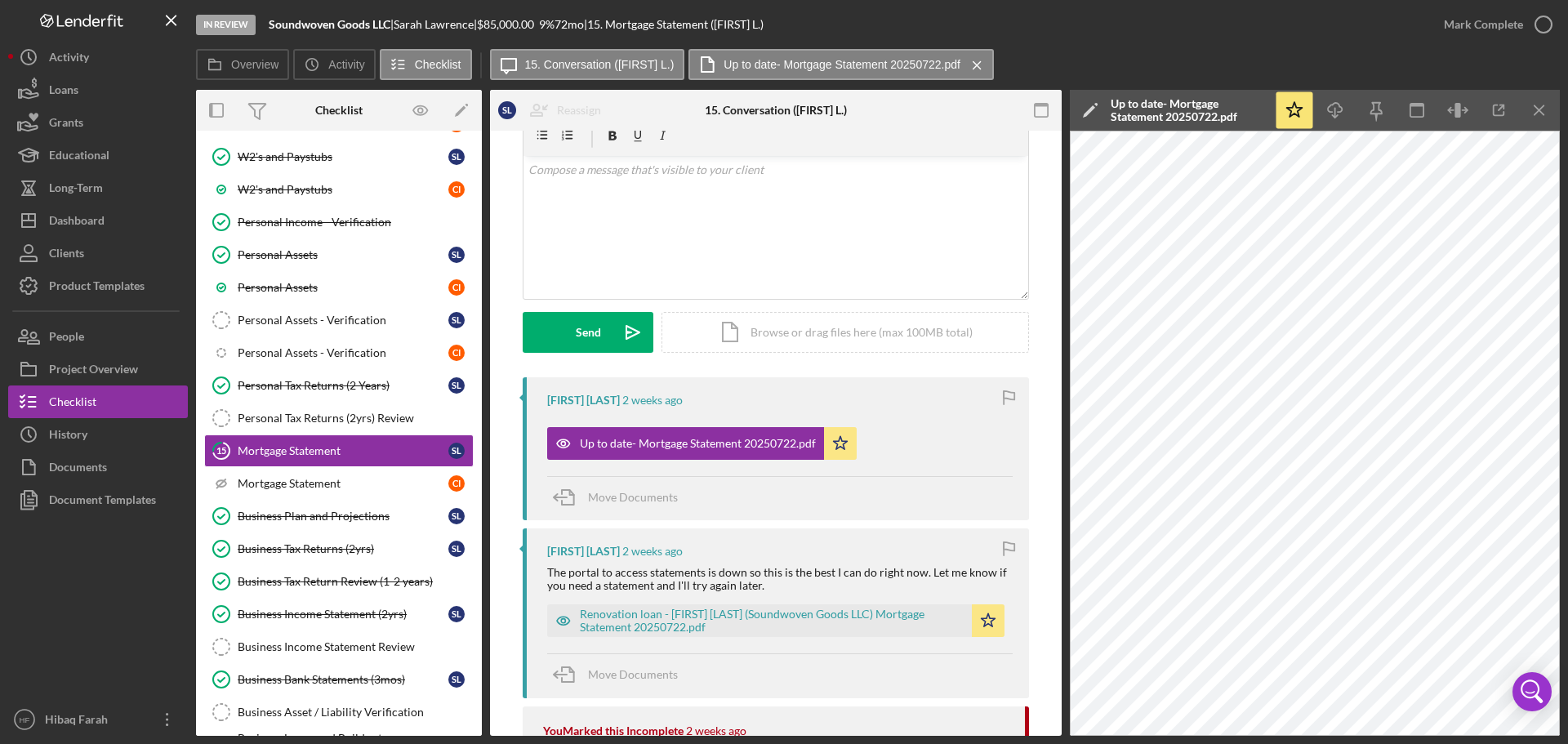 scroll, scrollTop: 245, scrollLeft: 0, axis: vertical 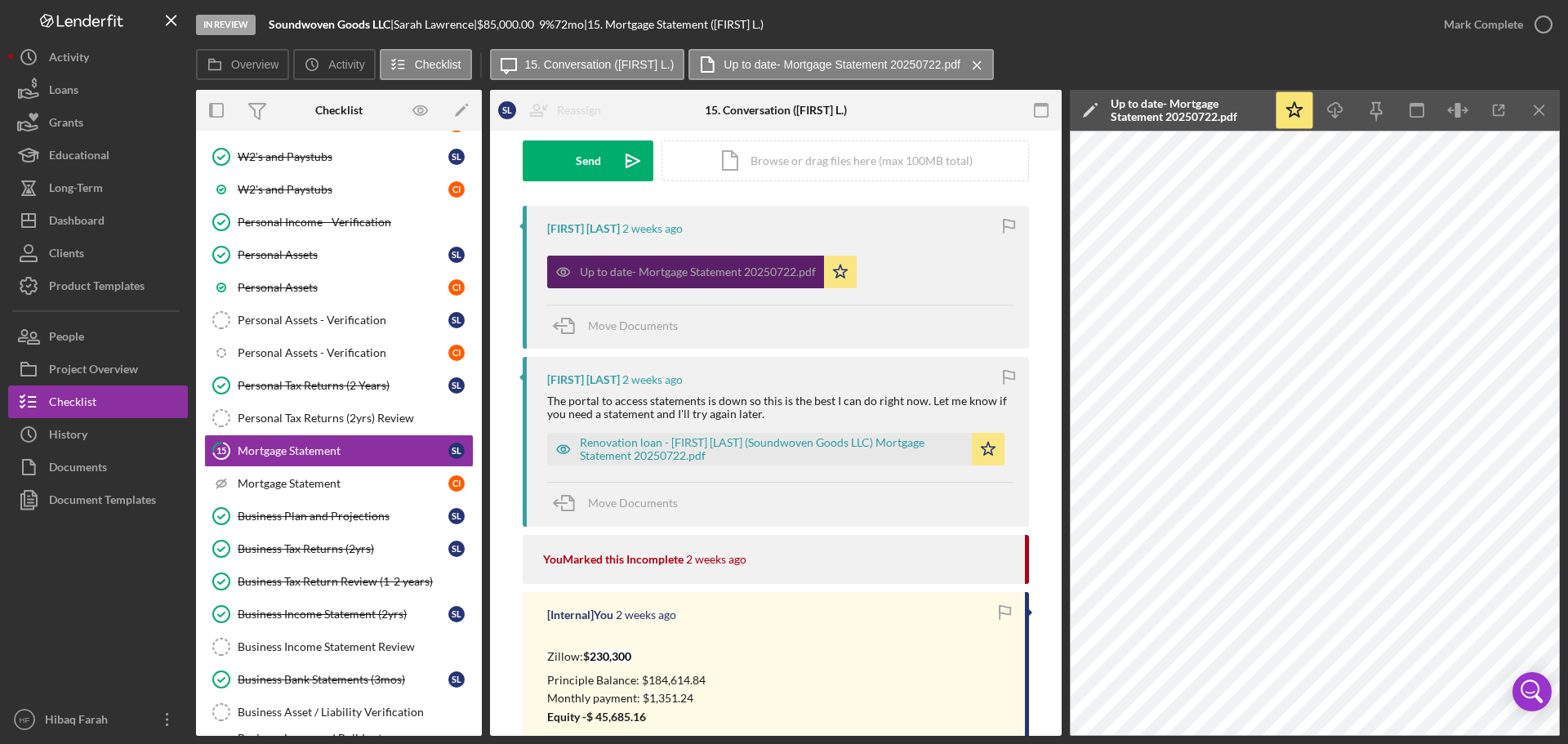 click on "Up to date-  Mortgage Statement  20250722.pdf" at bounding box center [697, 272] 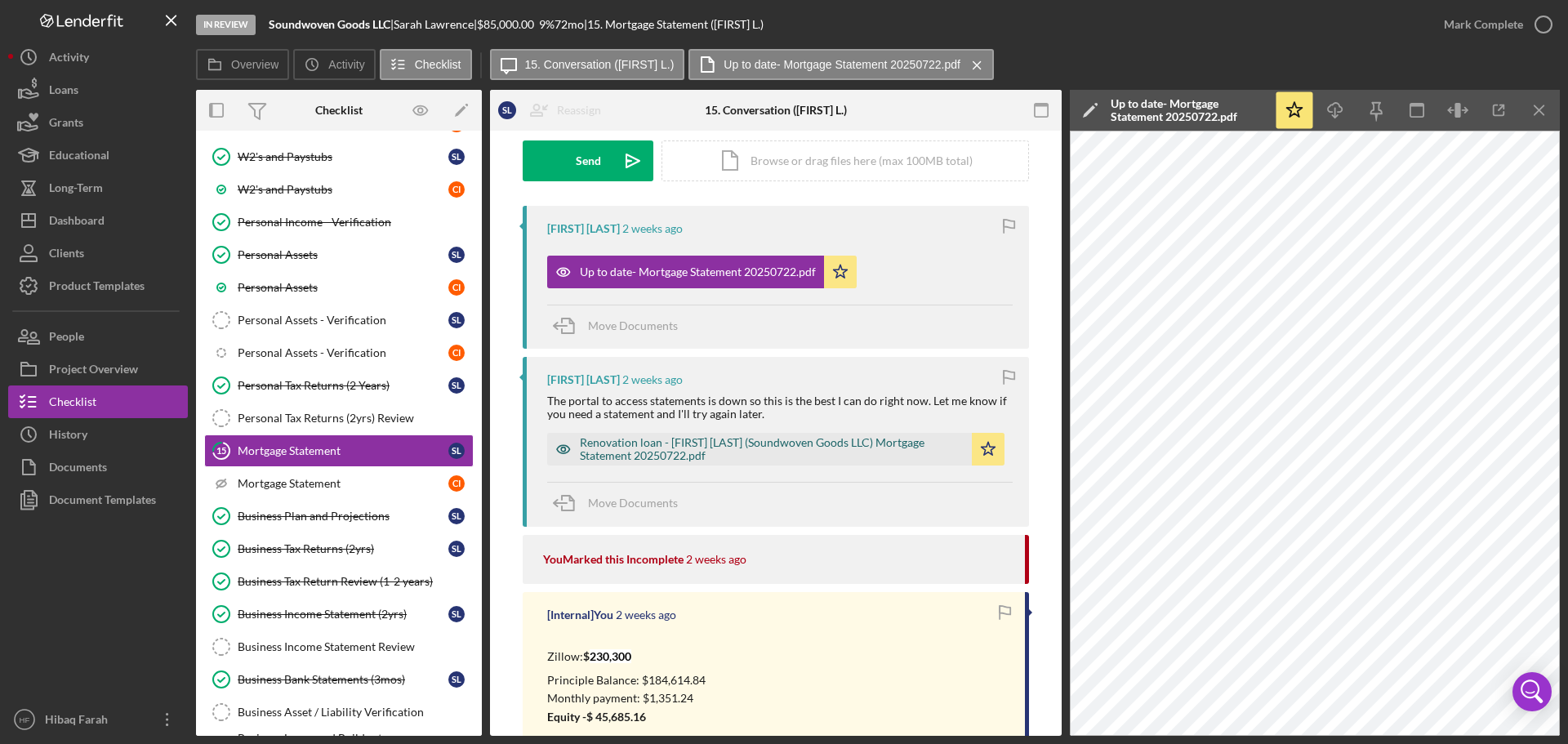 click on "Renovation loan - [FIRST] [LAST] (Soundwoven Goods LLC) Mortgage Statement  20250722.pdf" at bounding box center (772, 449) 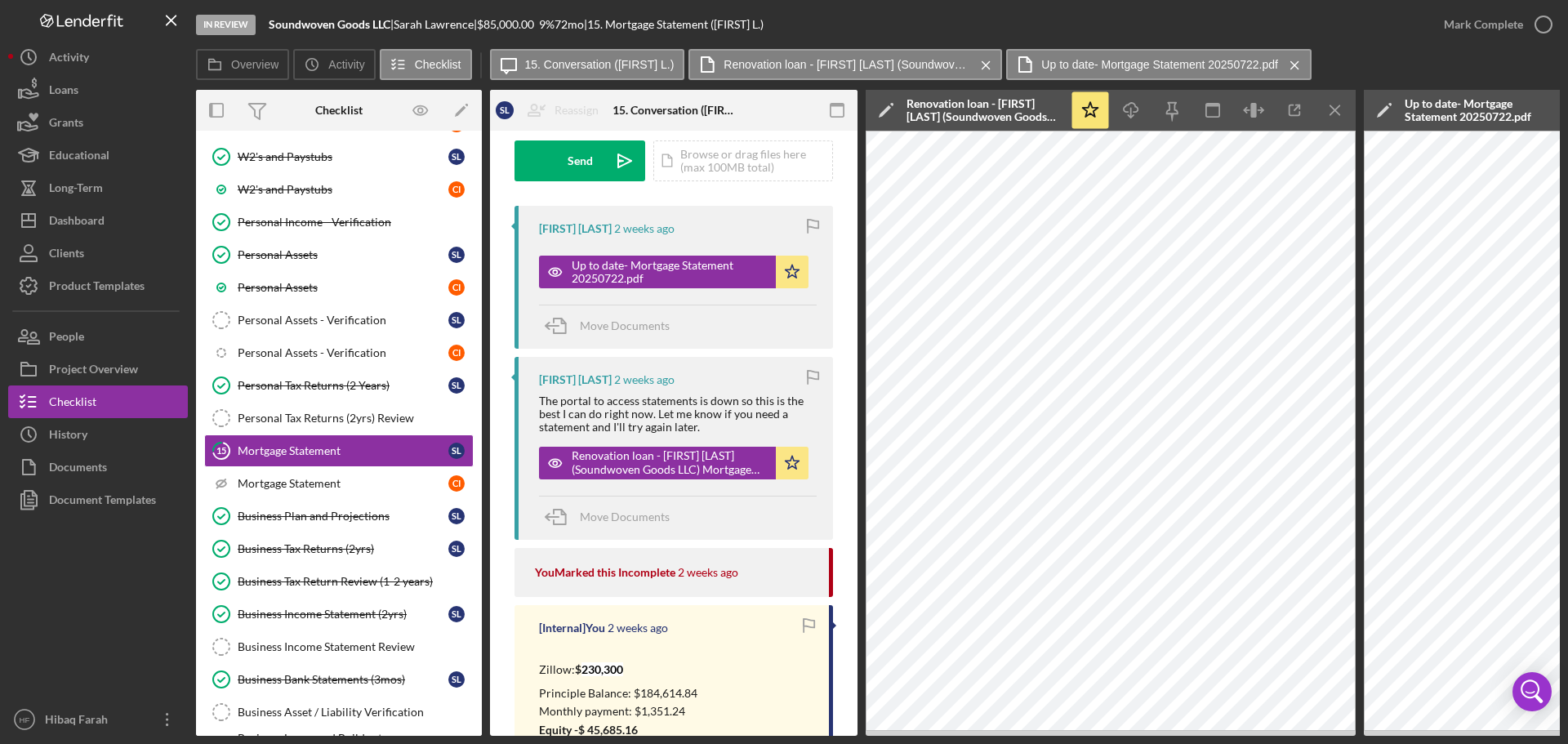 drag, startPoint x: 697, startPoint y: 737, endPoint x: 727, endPoint y: 733, distance: 30.26549 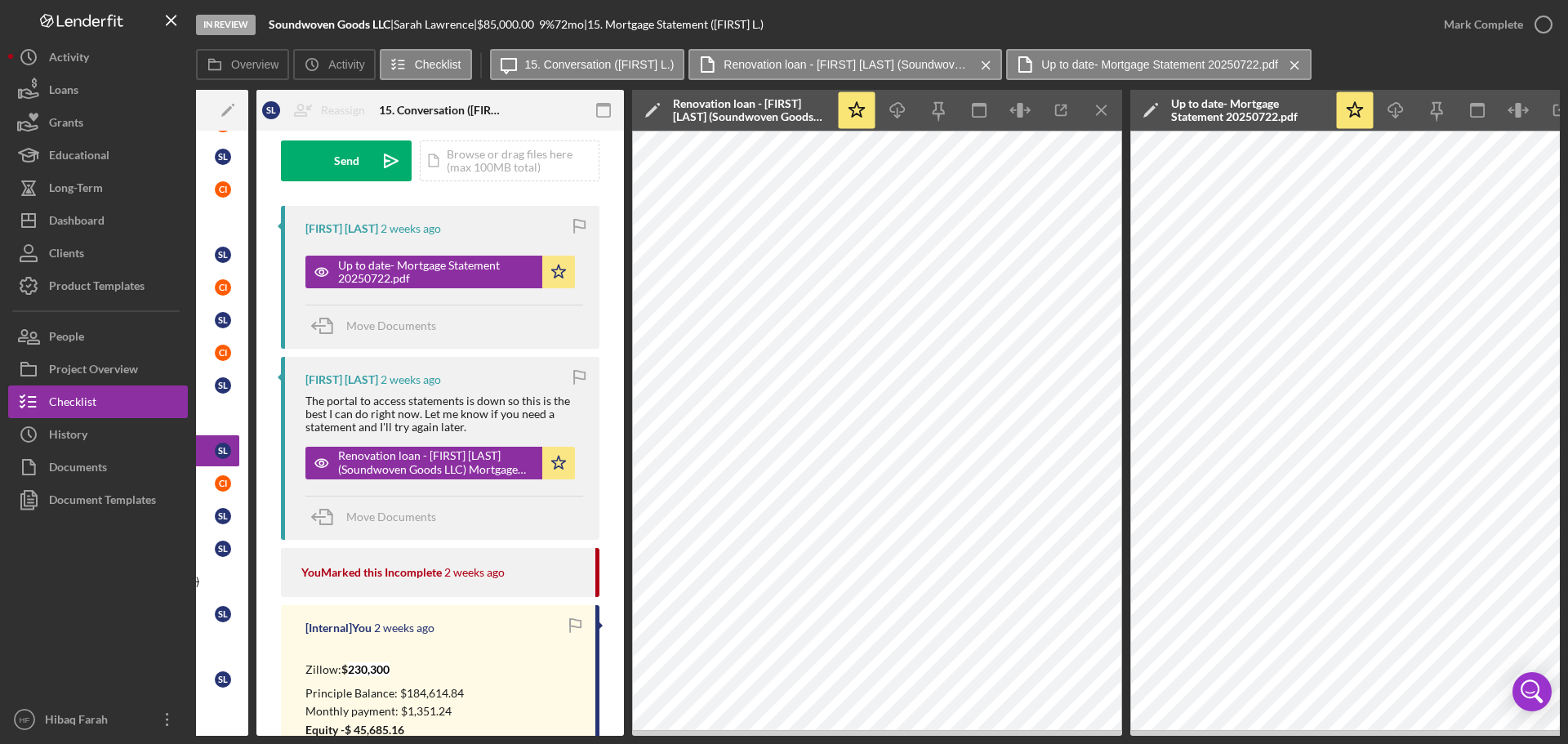scroll, scrollTop: 0, scrollLeft: 294, axis: horizontal 